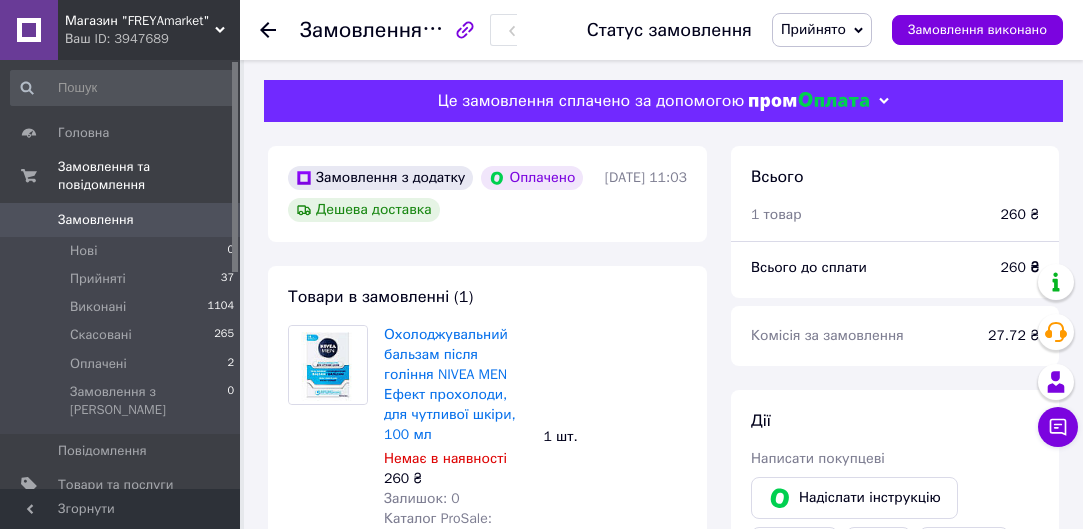 scroll, scrollTop: 1000, scrollLeft: 0, axis: vertical 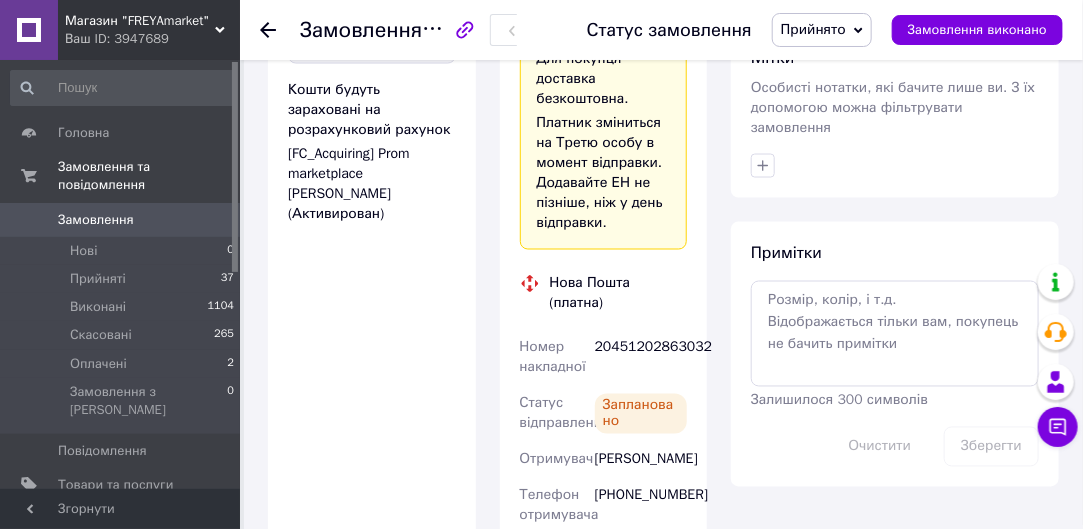 click 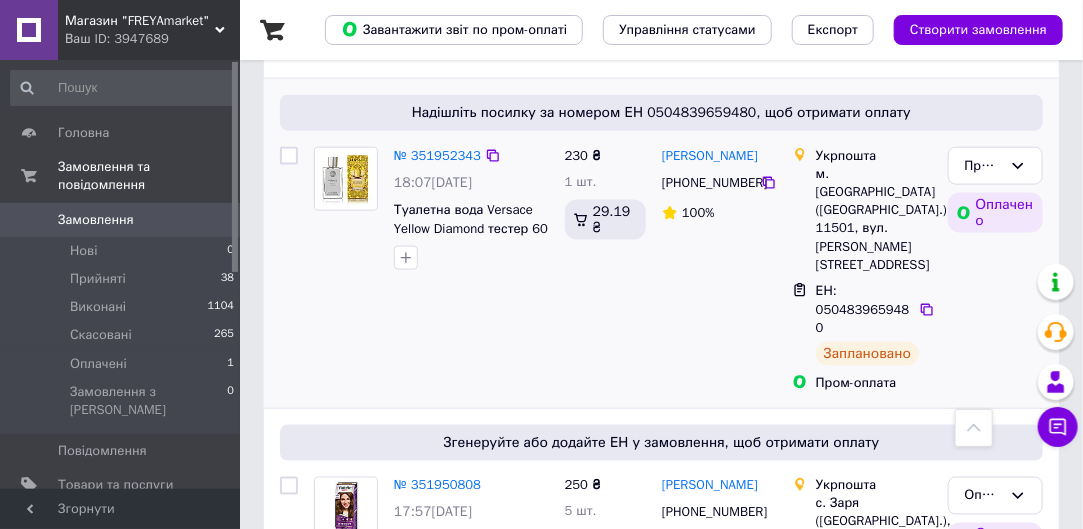 scroll, scrollTop: 900, scrollLeft: 0, axis: vertical 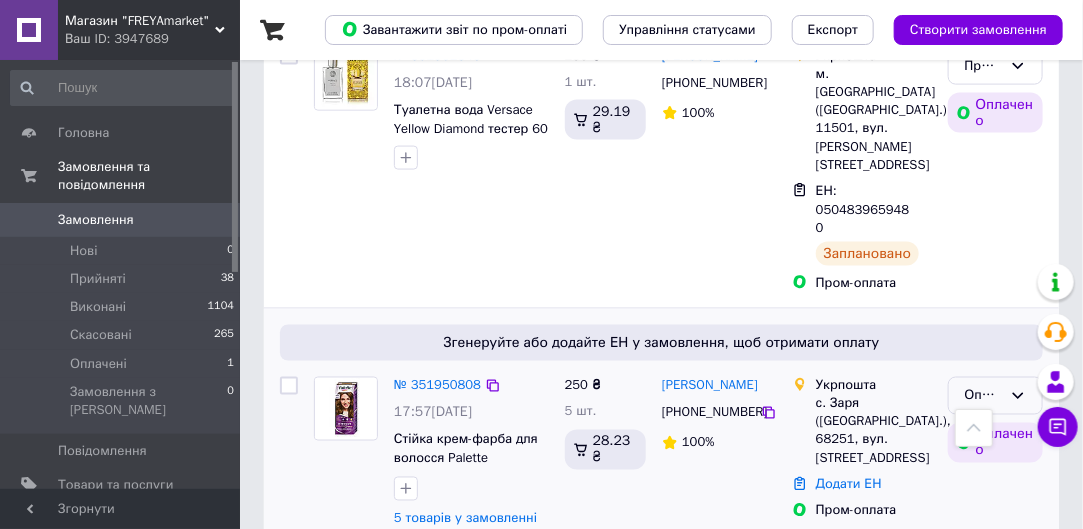 click on "Оплачено" at bounding box center [995, 396] 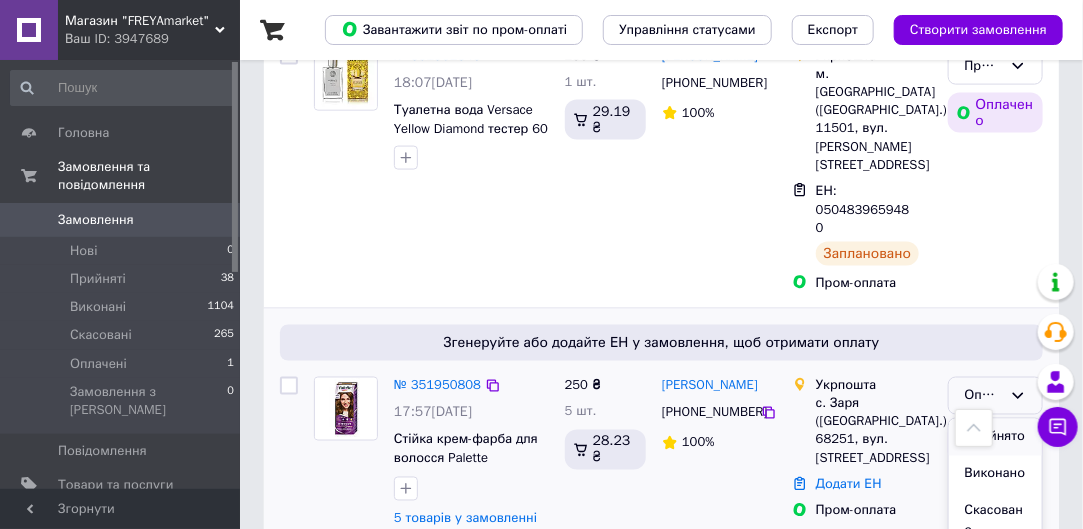 click on "Прийнято" at bounding box center [995, 437] 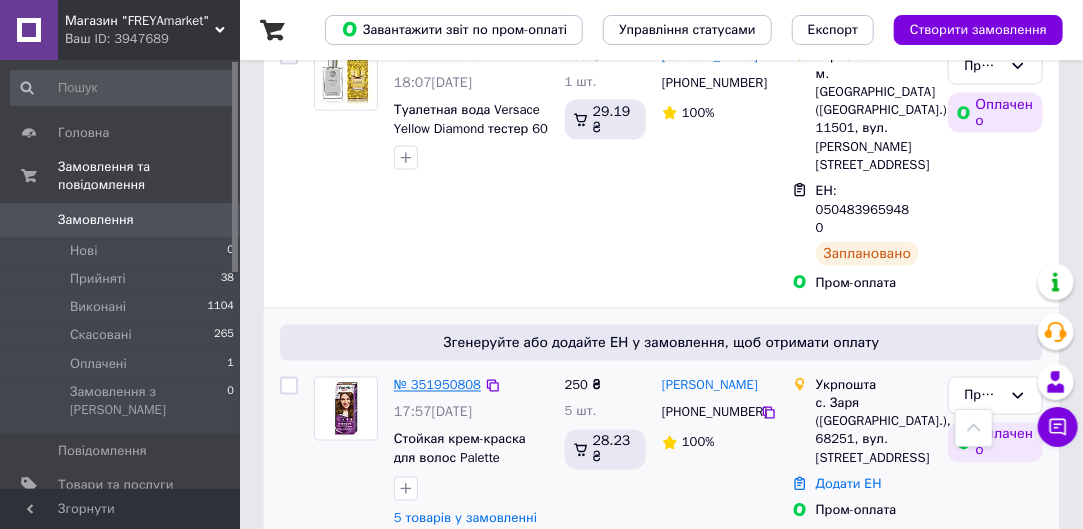 click on "№ 351950808" at bounding box center [437, 385] 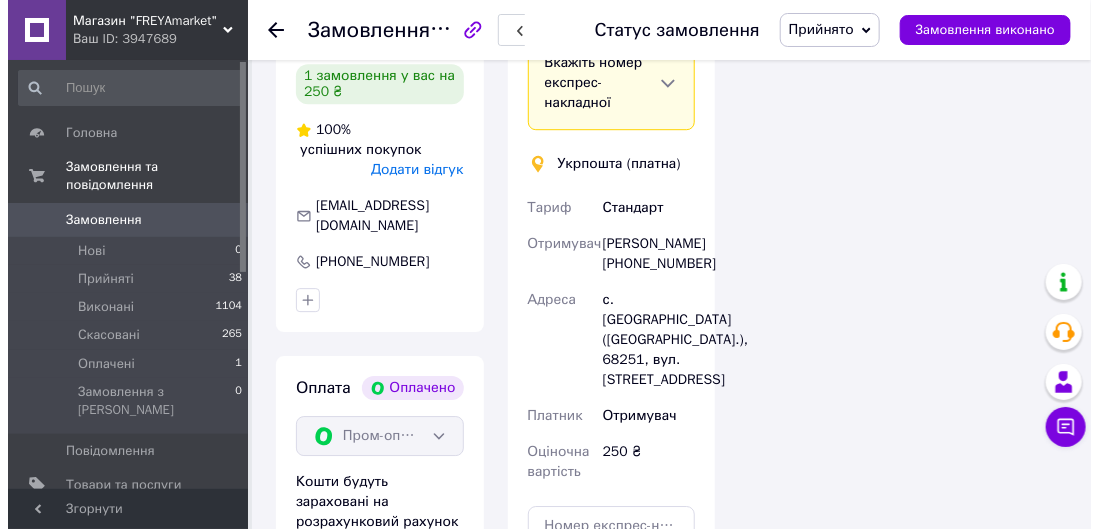 scroll, scrollTop: 1600, scrollLeft: 0, axis: vertical 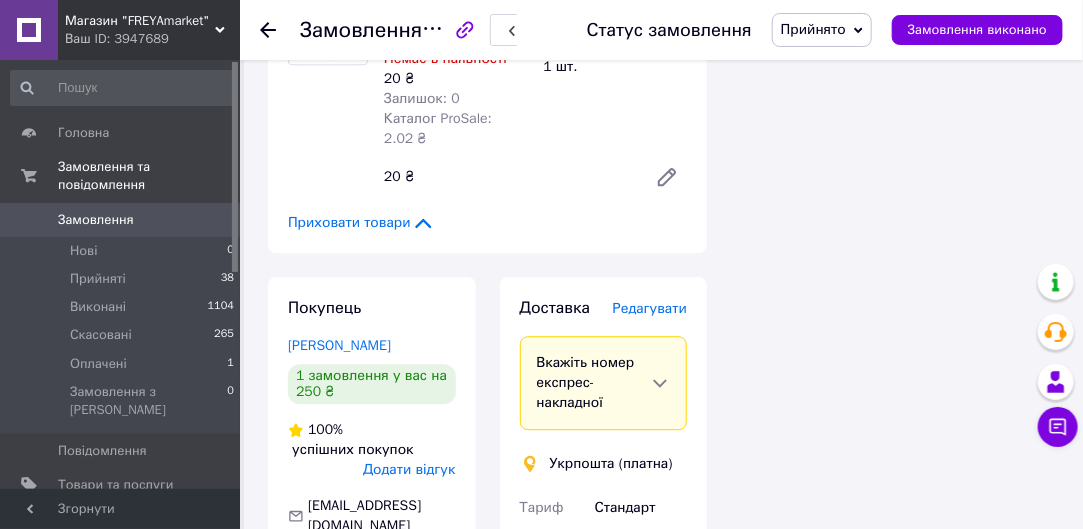 click on "Редагувати" at bounding box center [650, 308] 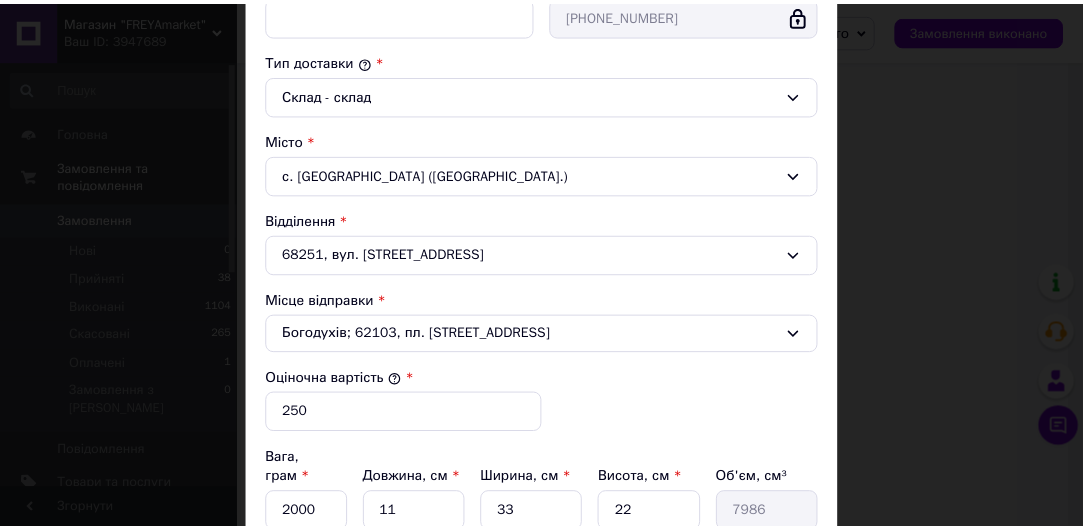 scroll, scrollTop: 700, scrollLeft: 0, axis: vertical 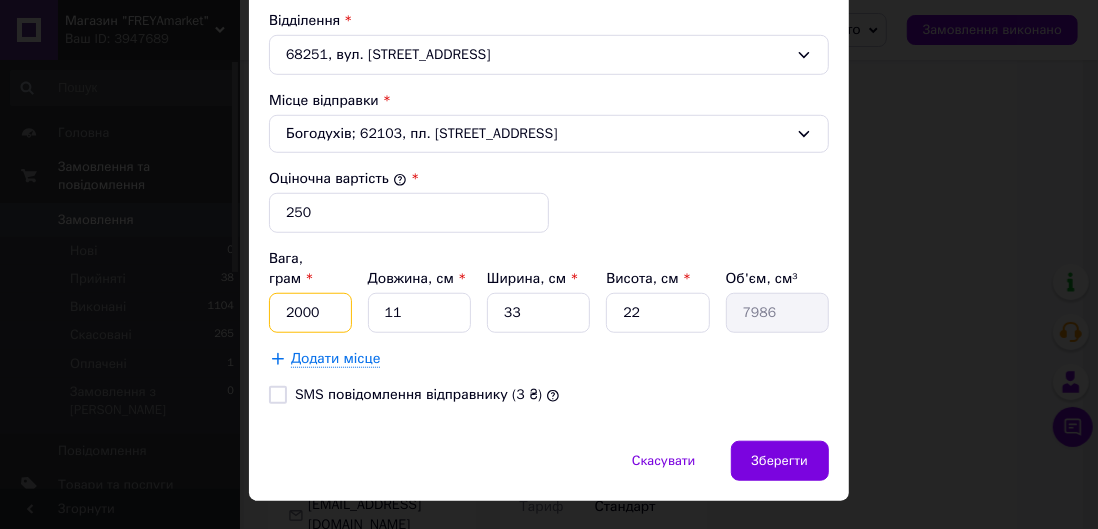 drag, startPoint x: 317, startPoint y: 281, endPoint x: 268, endPoint y: 285, distance: 49.162994 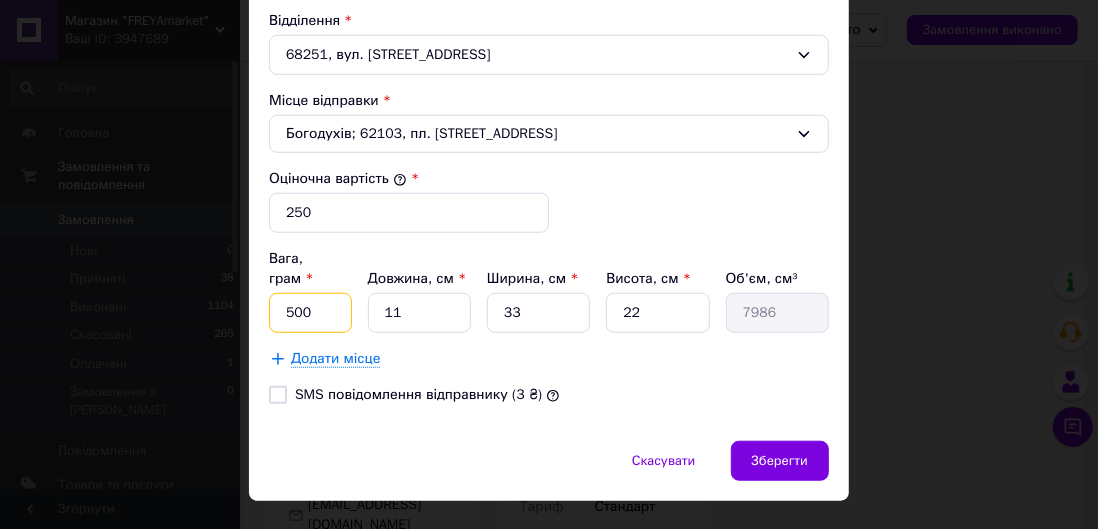 type on "500" 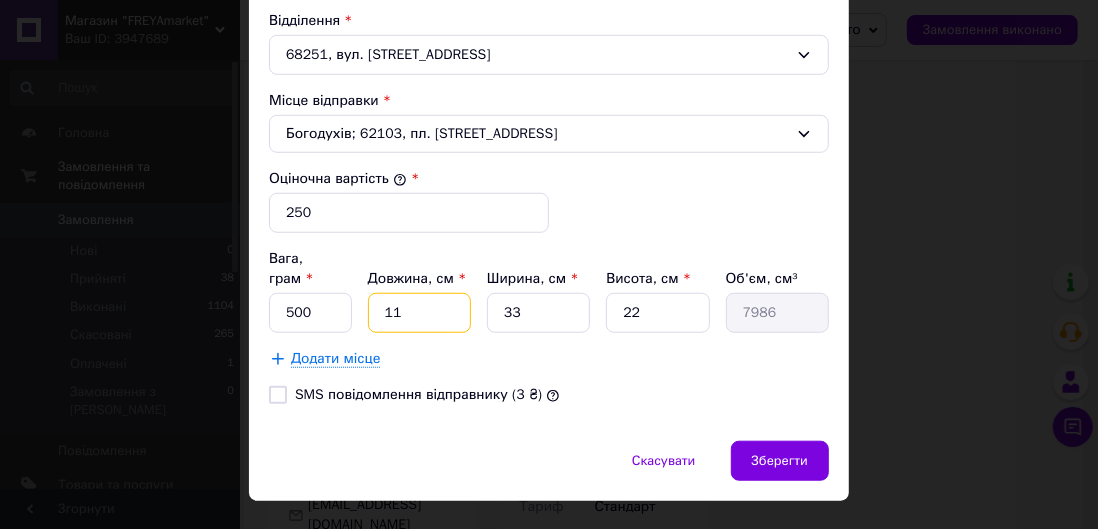 drag, startPoint x: 396, startPoint y: 283, endPoint x: 366, endPoint y: 284, distance: 30.016663 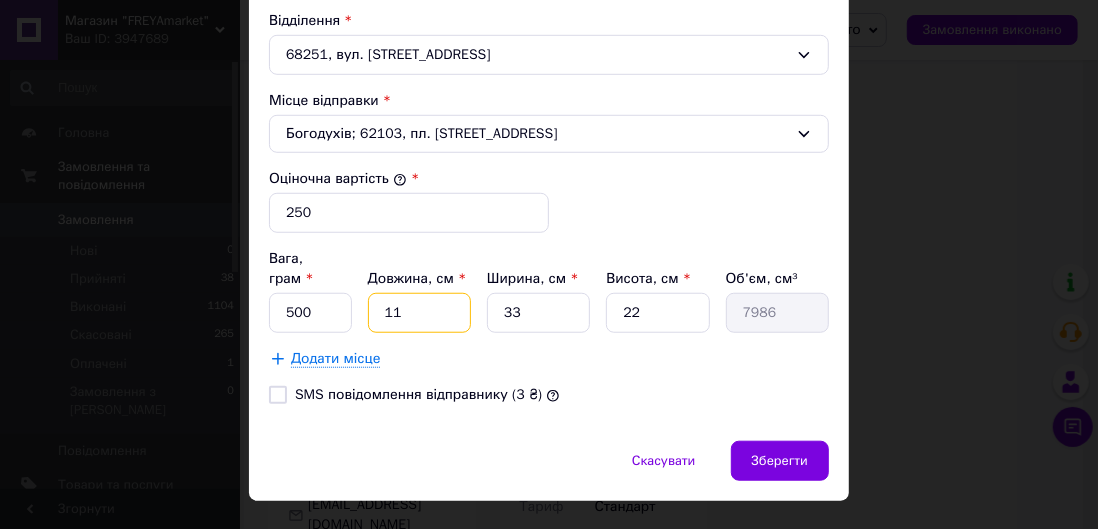 type on "2" 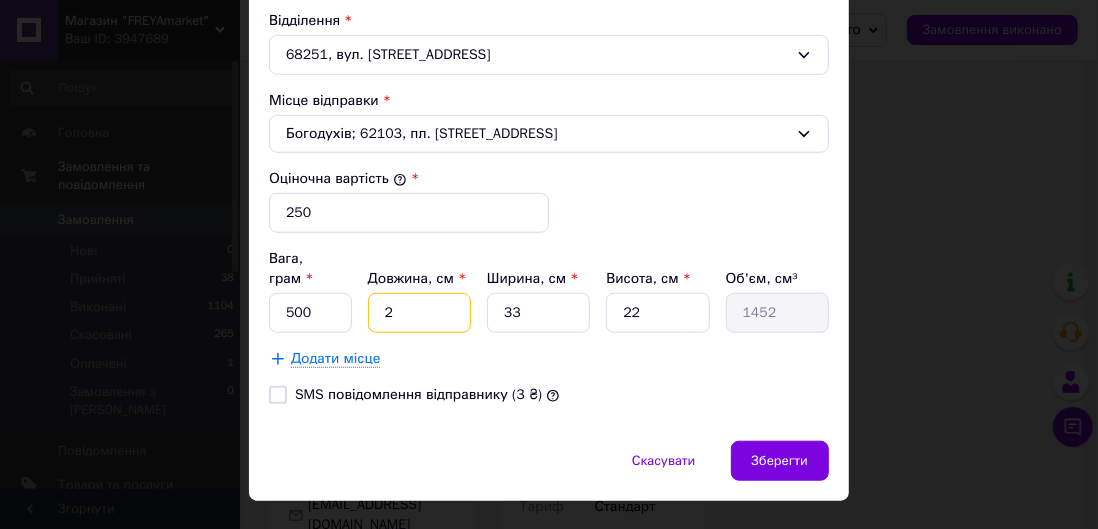 type on "24" 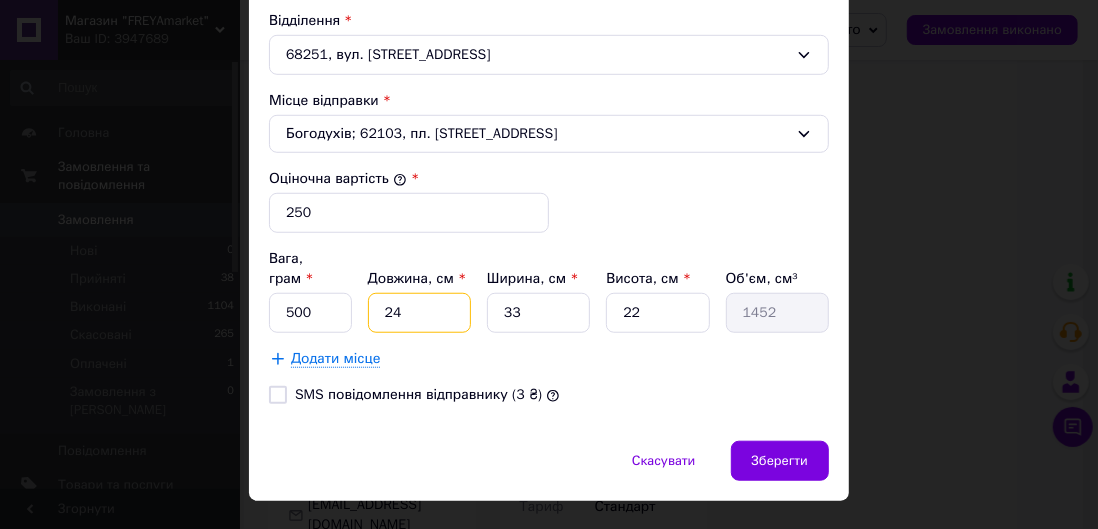 type on "17424" 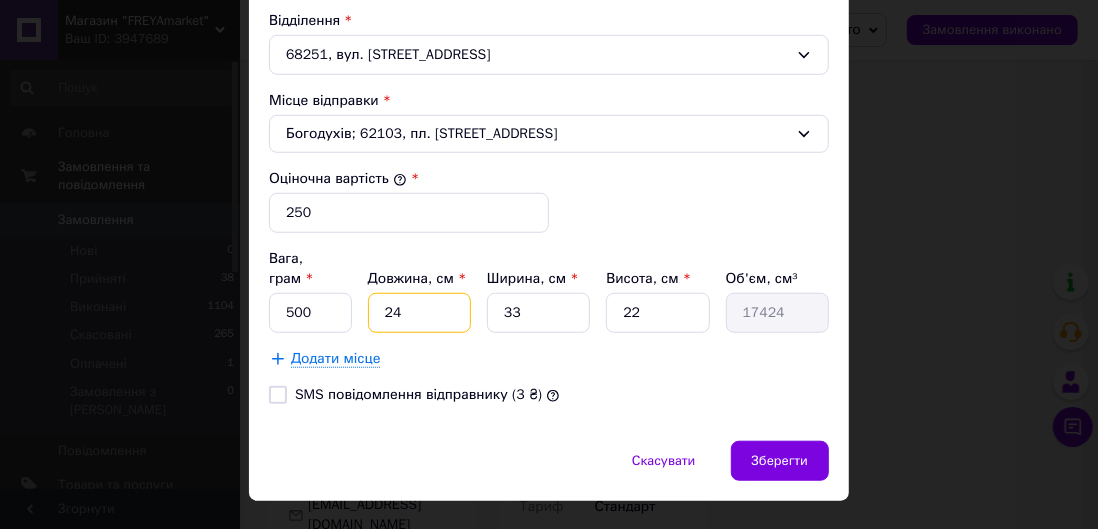 type on "24" 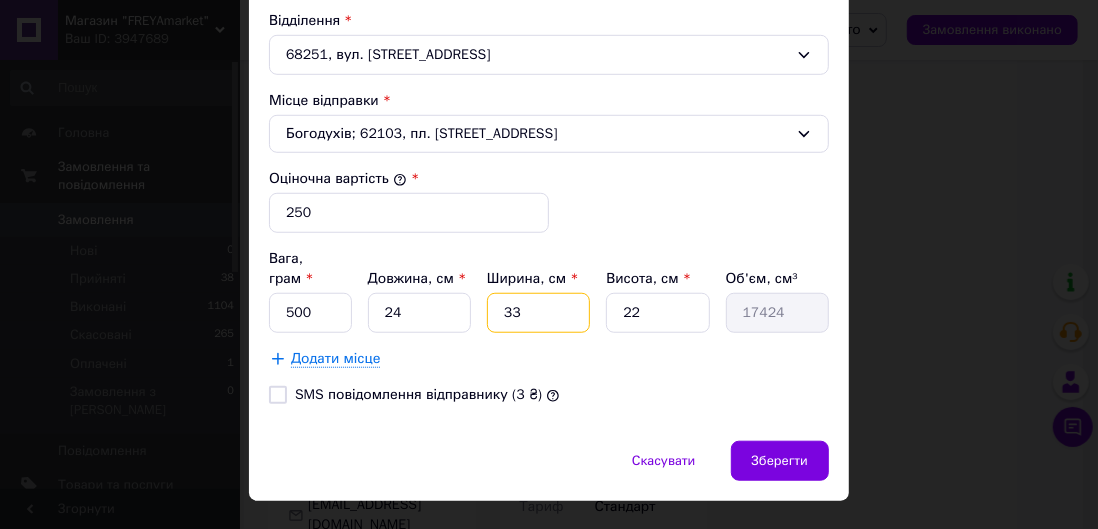 drag, startPoint x: 520, startPoint y: 283, endPoint x: 492, endPoint y: 283, distance: 28 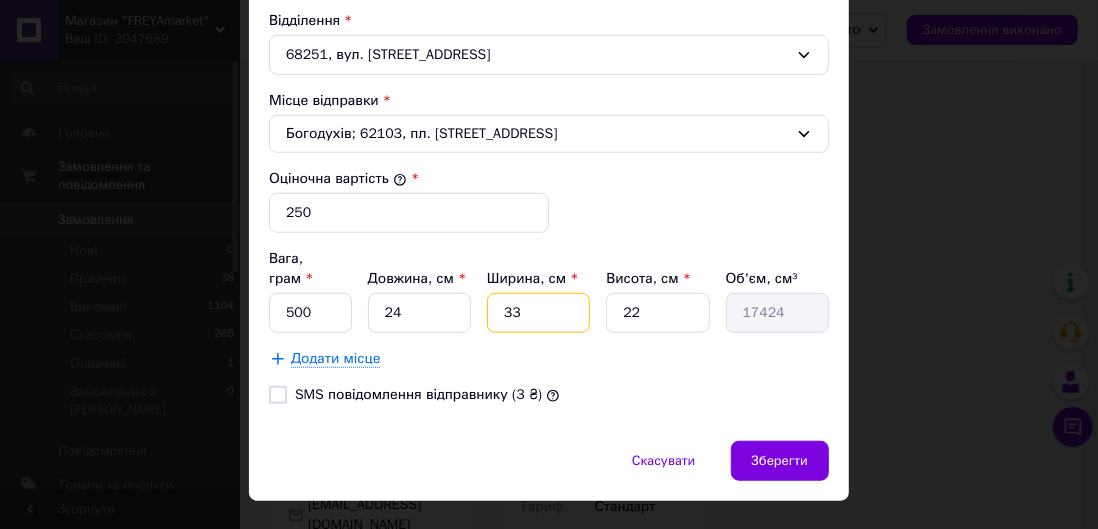 type on "1" 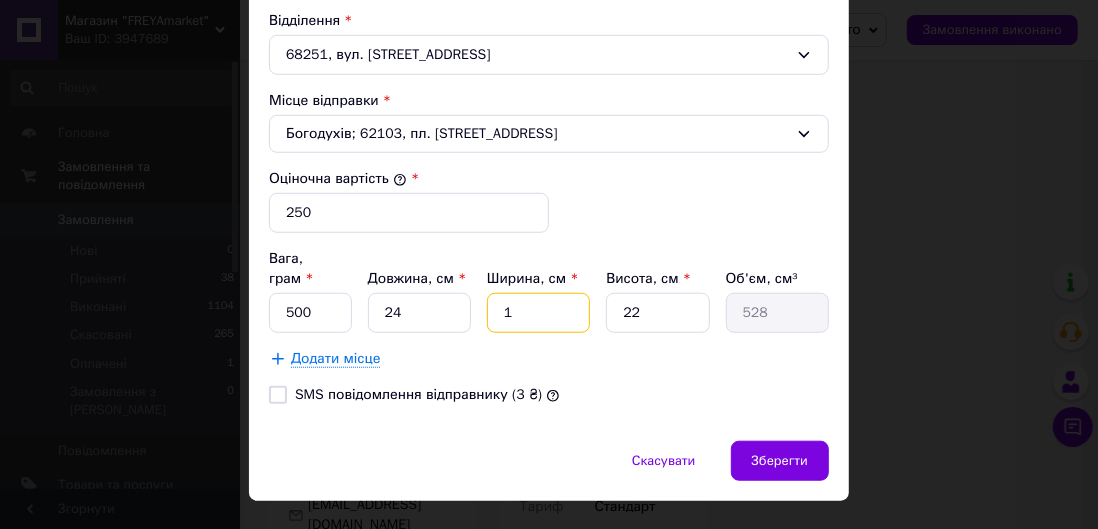 type on "17" 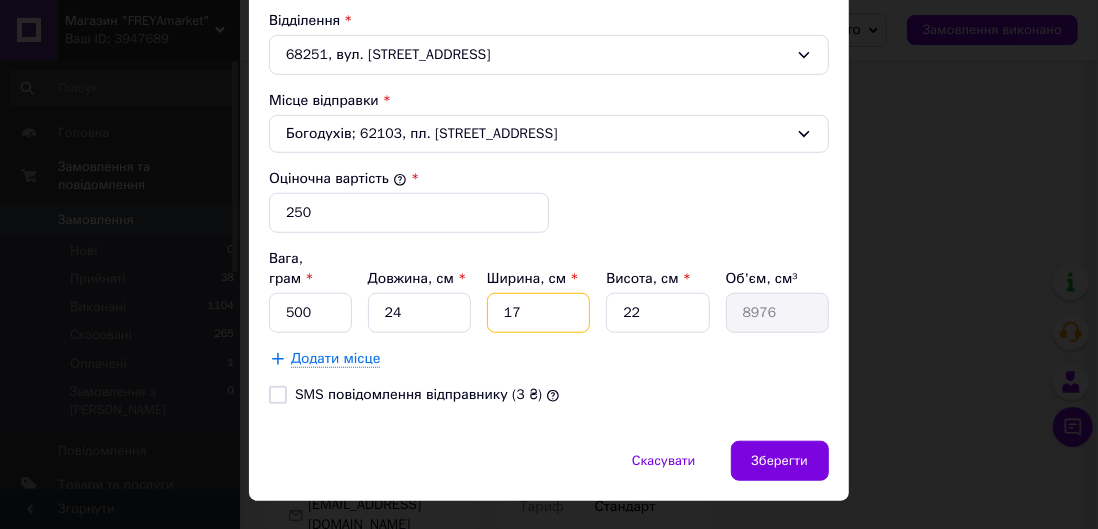 type on "17" 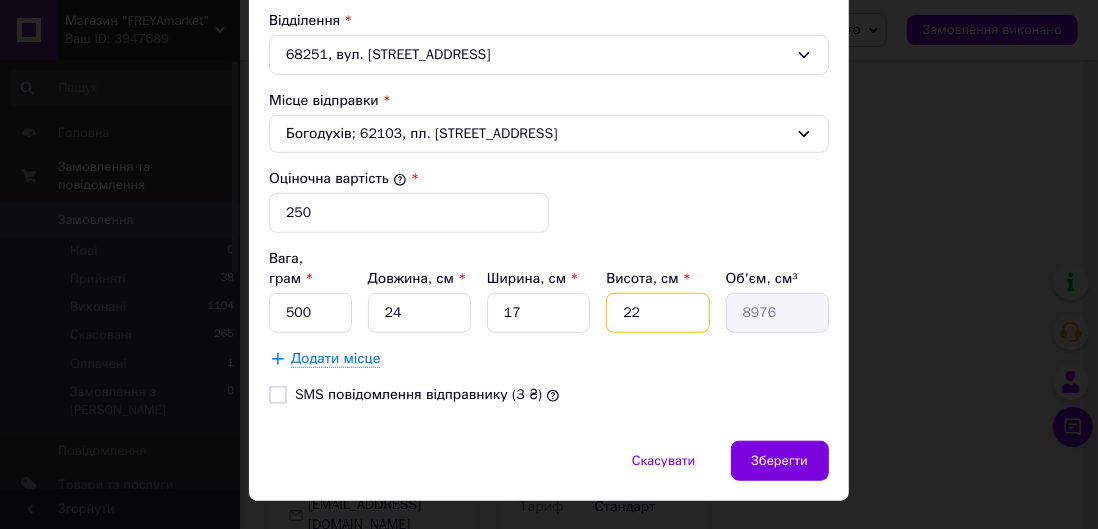 drag, startPoint x: 647, startPoint y: 282, endPoint x: 593, endPoint y: 287, distance: 54.230988 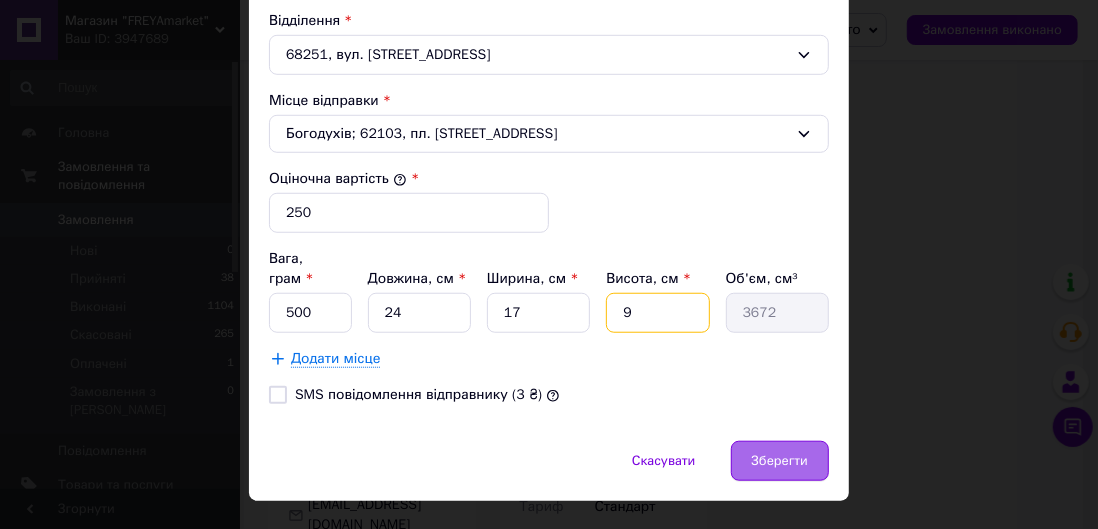 type on "9" 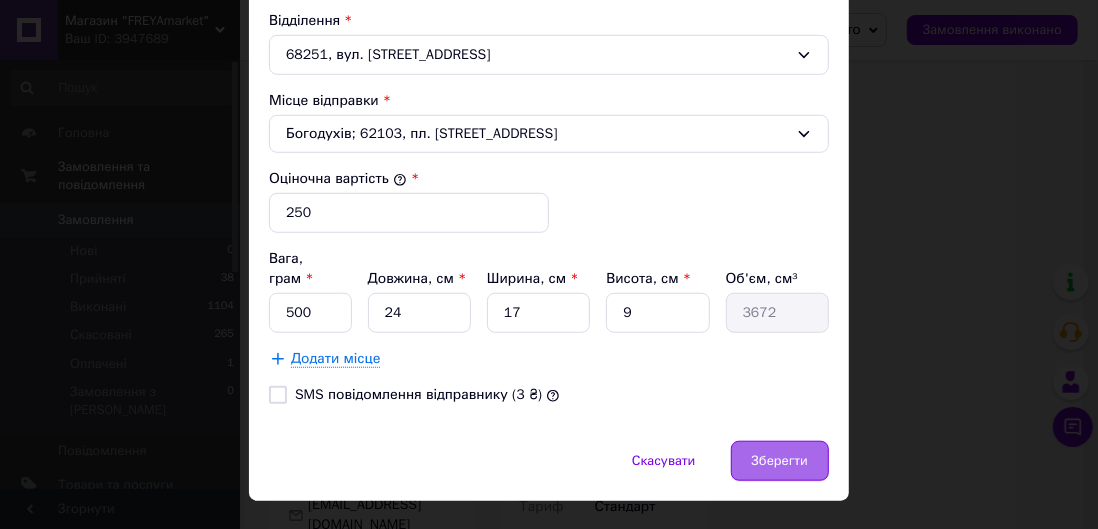 click on "Зберегти" at bounding box center (780, 461) 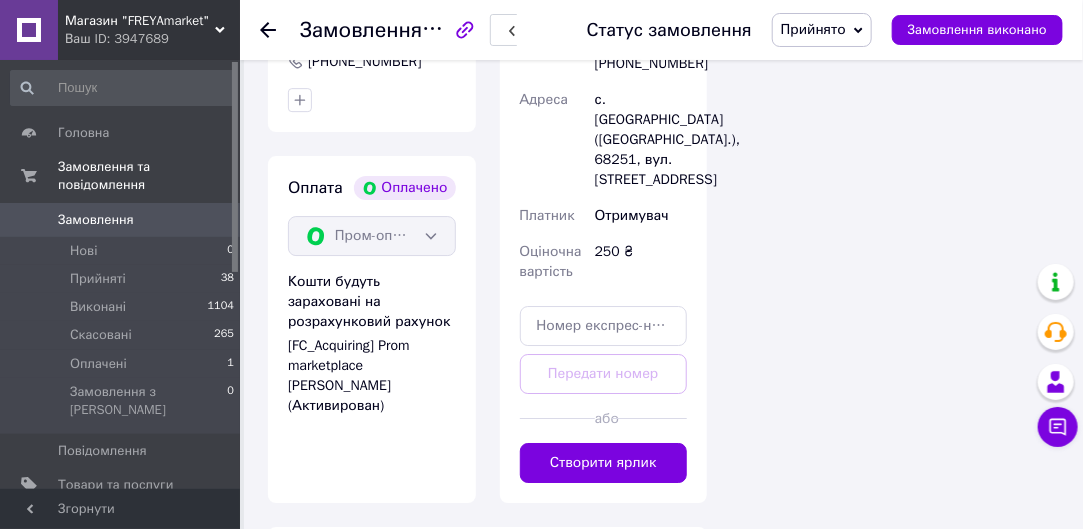 scroll, scrollTop: 2200, scrollLeft: 0, axis: vertical 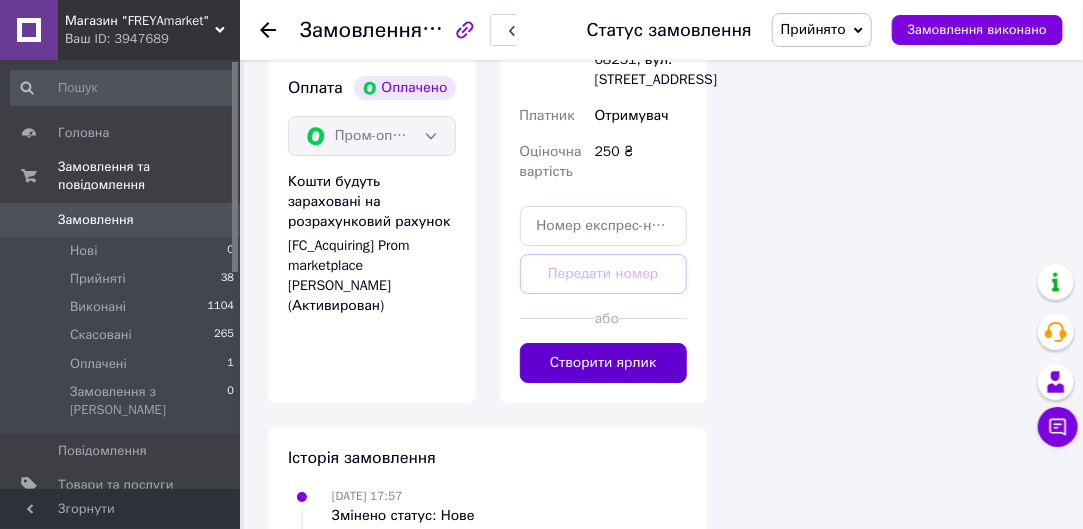 click on "Створити ярлик" at bounding box center [604, 363] 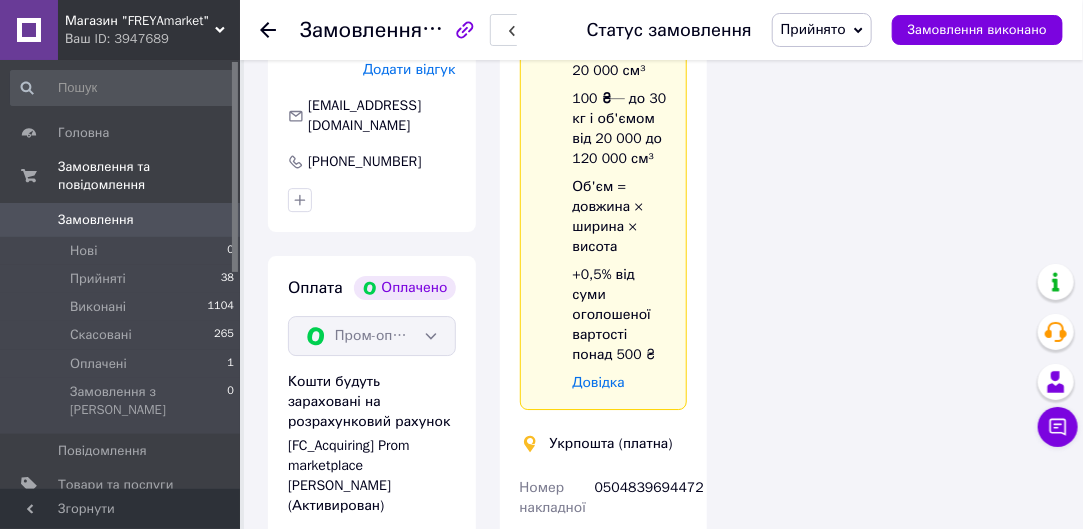 scroll, scrollTop: 2100, scrollLeft: 0, axis: vertical 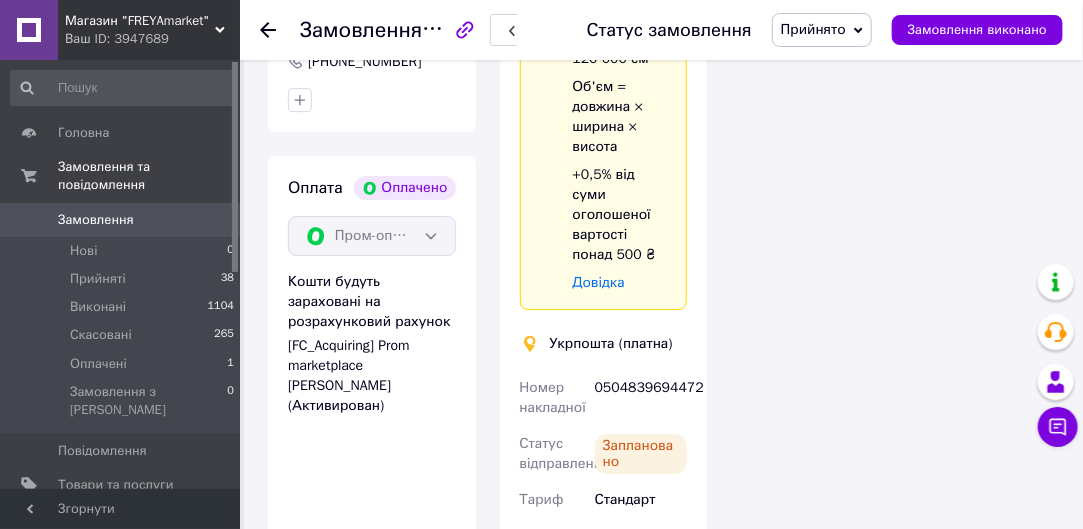 click 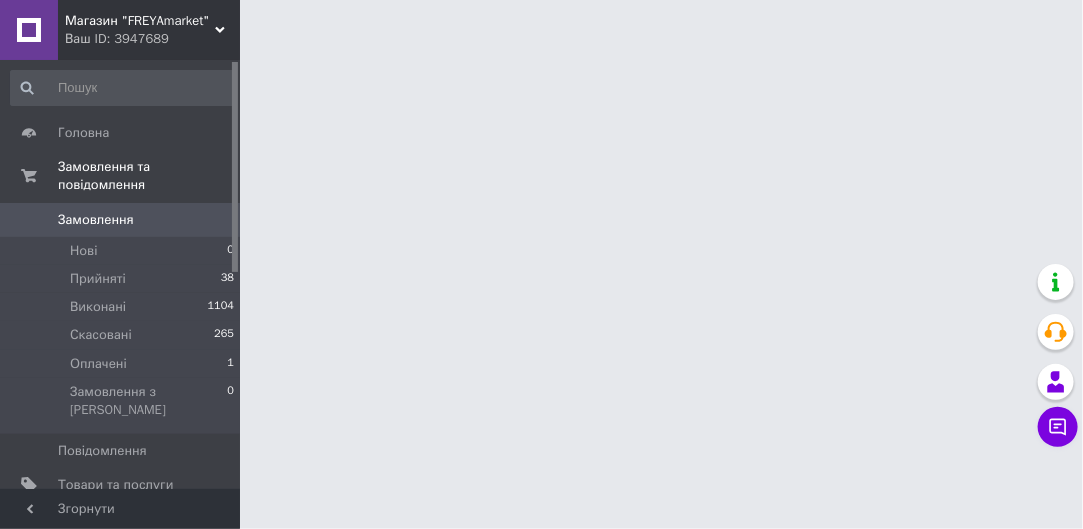 scroll, scrollTop: 0, scrollLeft: 0, axis: both 